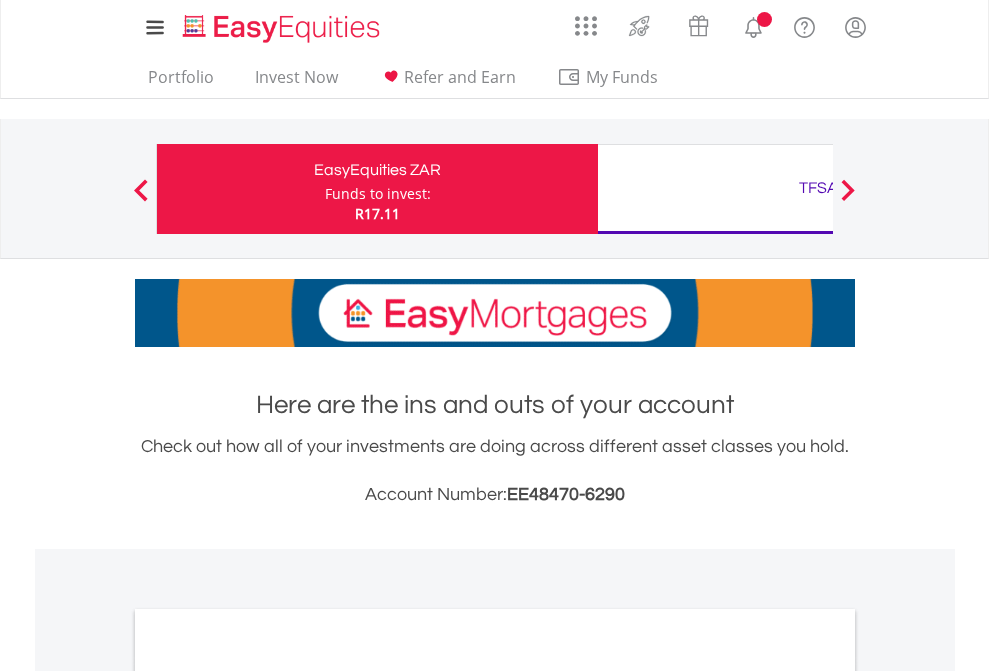 scroll, scrollTop: 0, scrollLeft: 0, axis: both 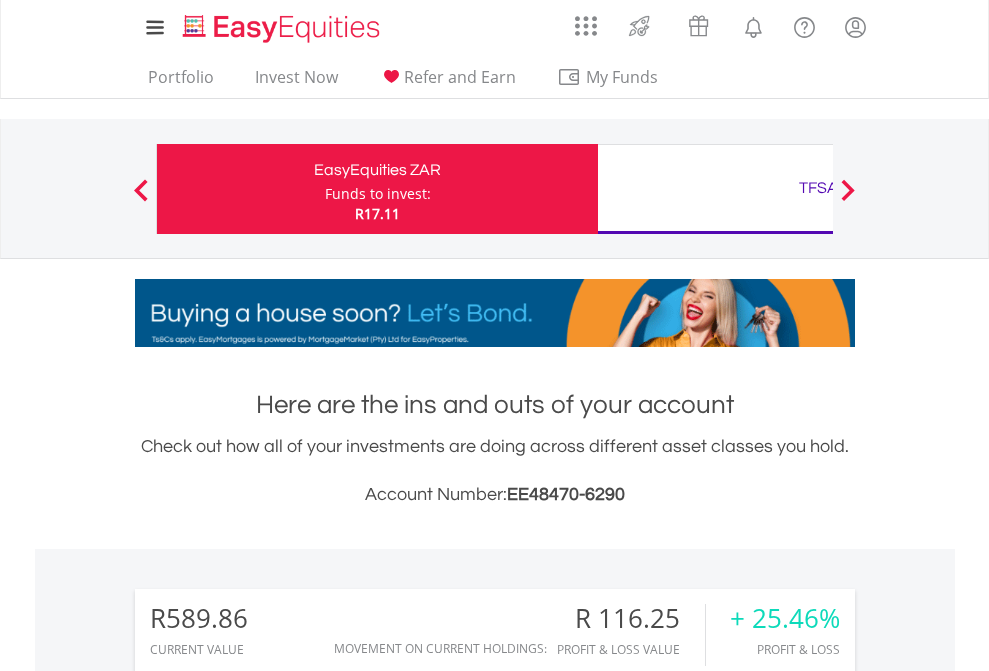 click on "Funds to invest:" at bounding box center [378, 194] 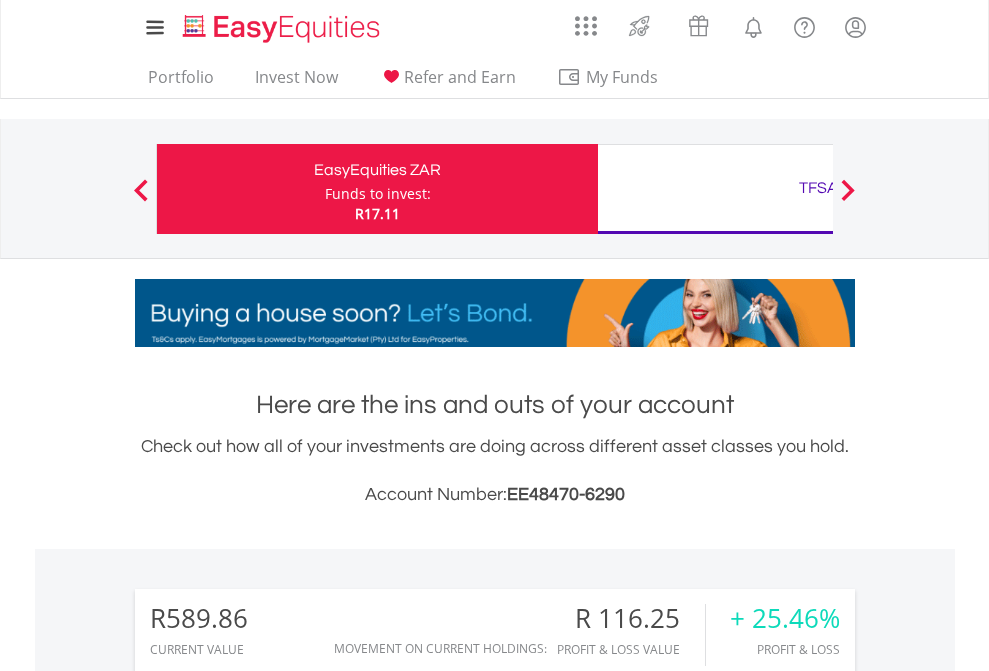 scroll, scrollTop: 999808, scrollLeft: 999687, axis: both 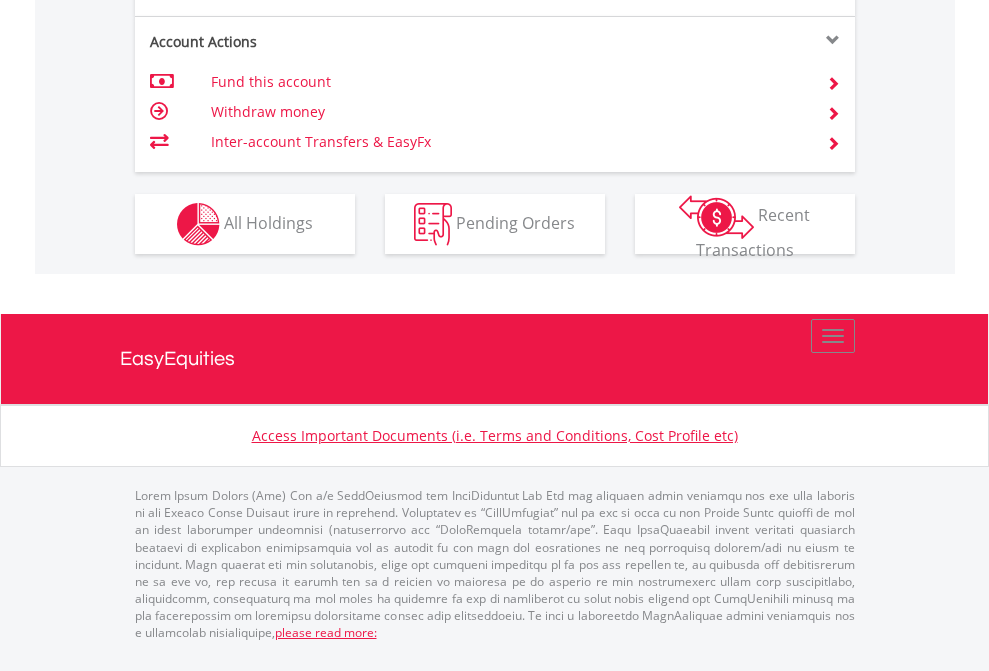 click on "Investment types" at bounding box center [706, -337] 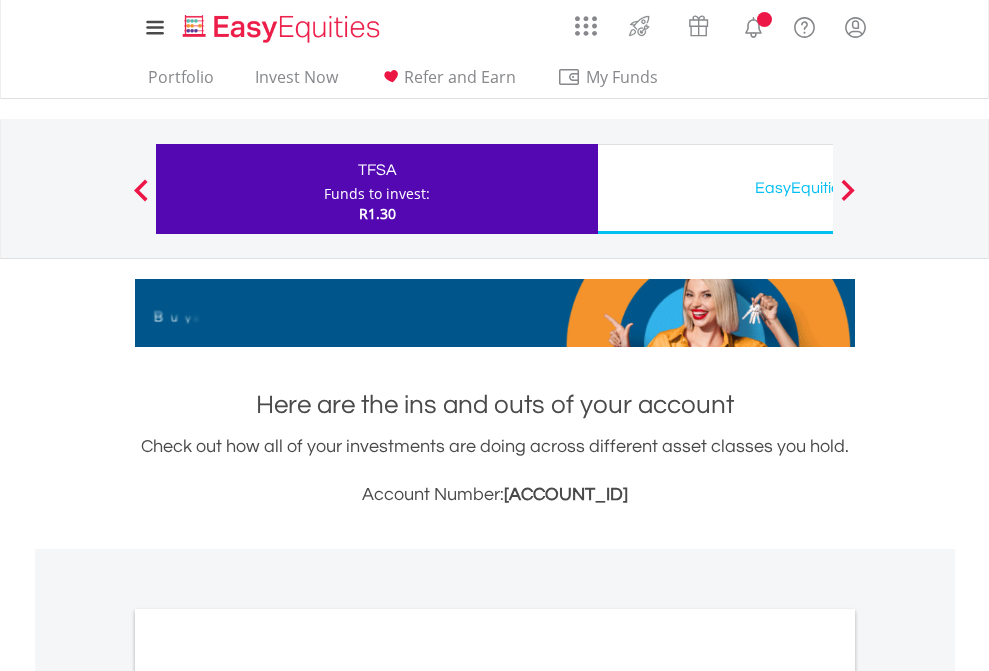 scroll, scrollTop: 0, scrollLeft: 0, axis: both 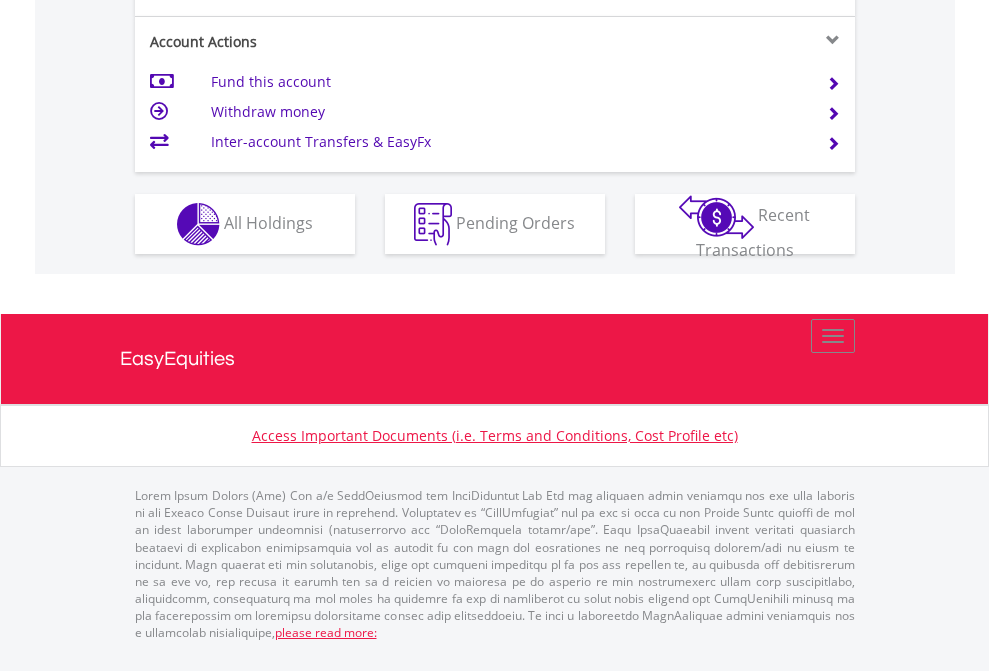click on "Investment types" at bounding box center (706, -337) 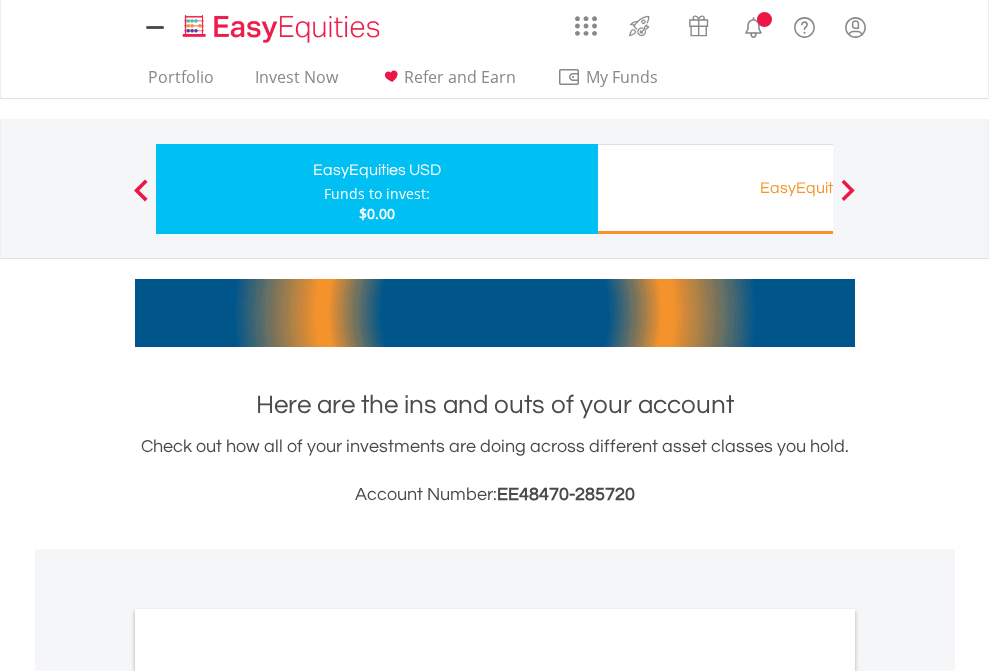 scroll, scrollTop: 0, scrollLeft: 0, axis: both 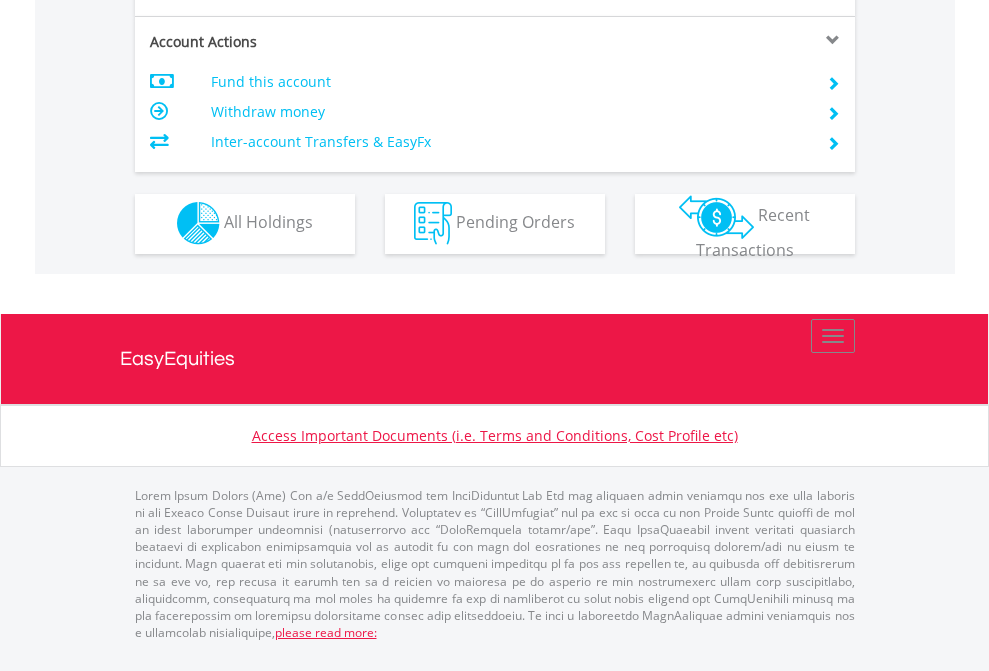 click on "Investment types" at bounding box center (706, -353) 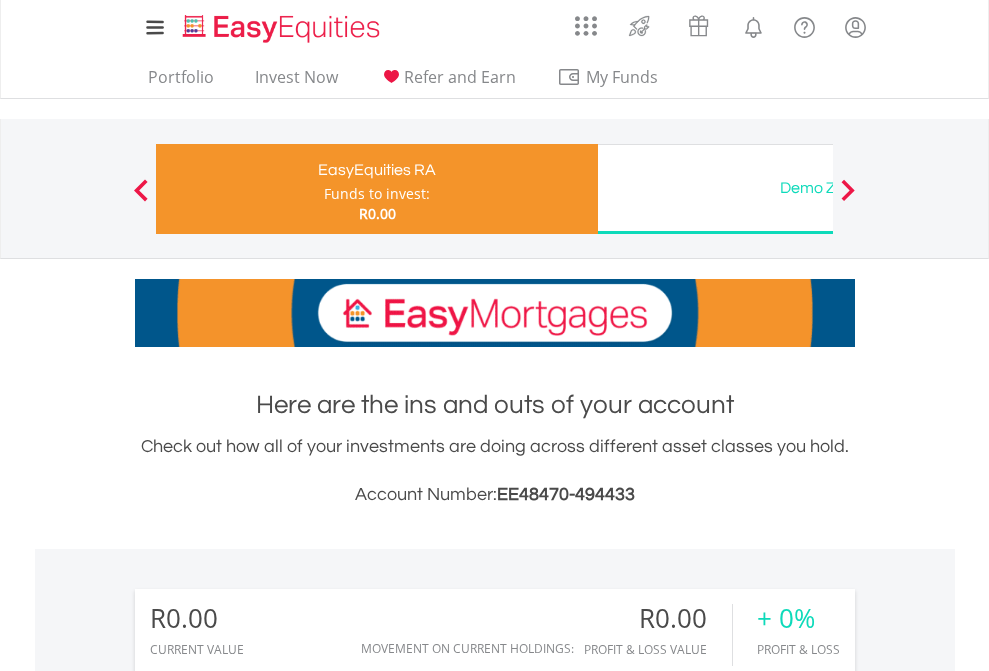 scroll, scrollTop: 671, scrollLeft: 0, axis: vertical 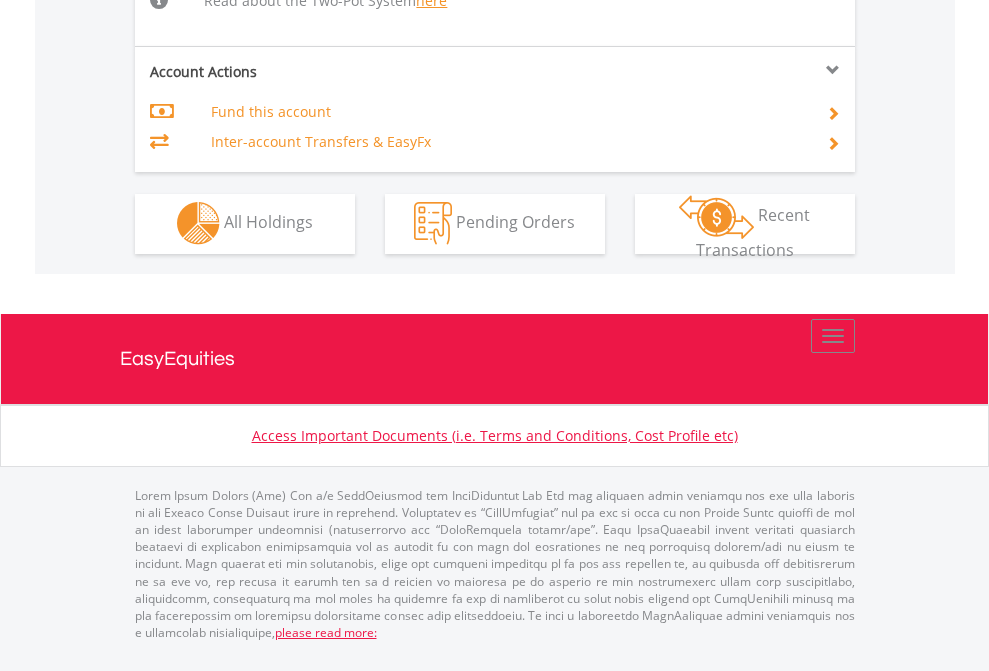 click on "Investment types" at bounding box center [706, -534] 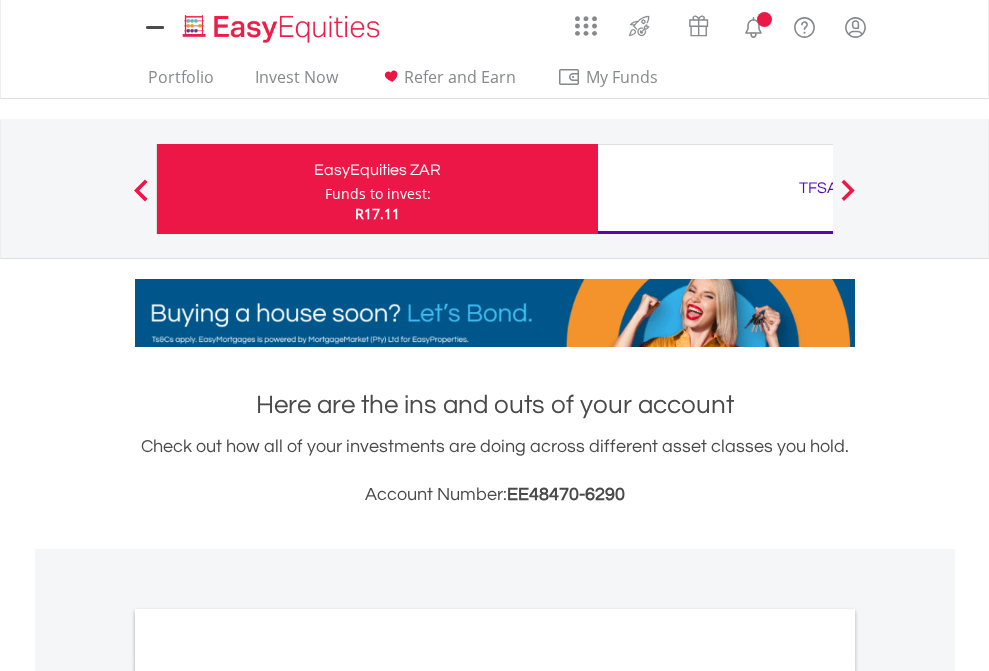 scroll, scrollTop: 0, scrollLeft: 0, axis: both 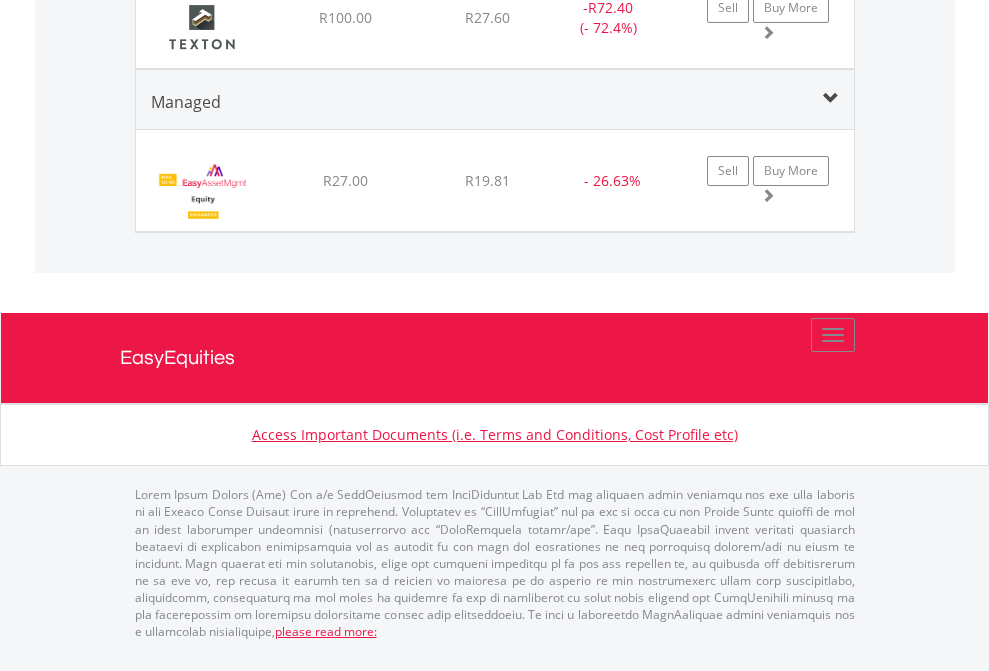 click on "TFSA" at bounding box center [818, -1828] 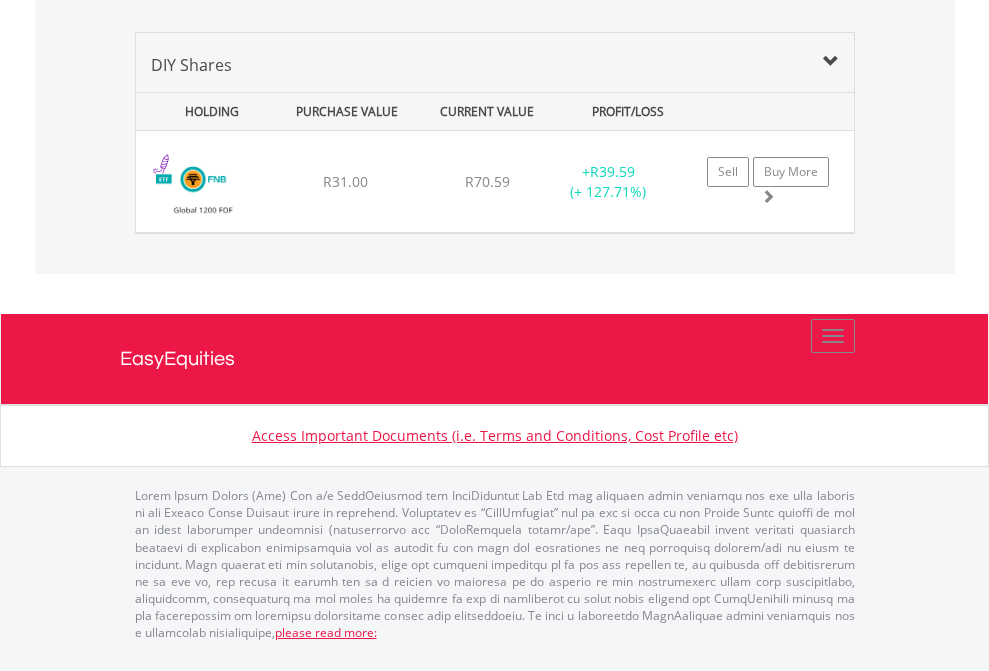 click on "EasyEquities USD" at bounding box center [818, -968] 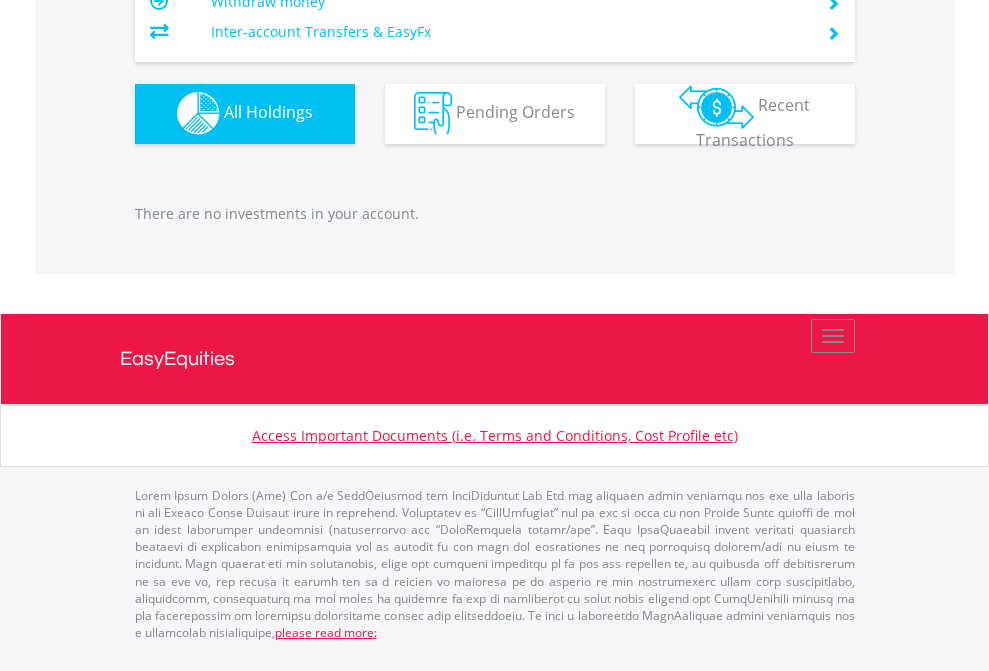scroll, scrollTop: 1980, scrollLeft: 0, axis: vertical 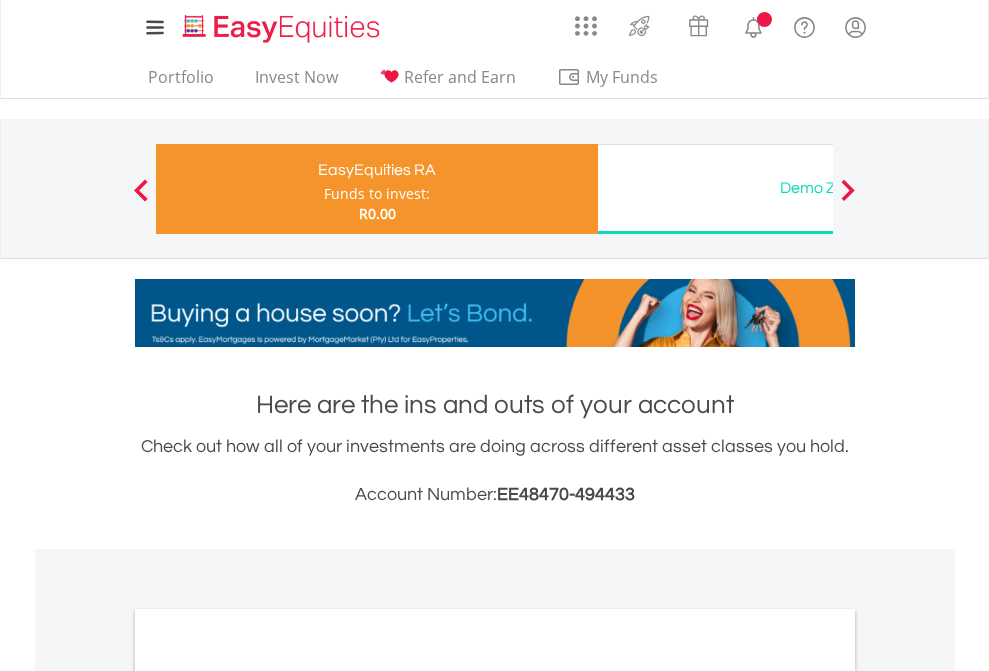 click on "All Holdings" at bounding box center [268, 1277] 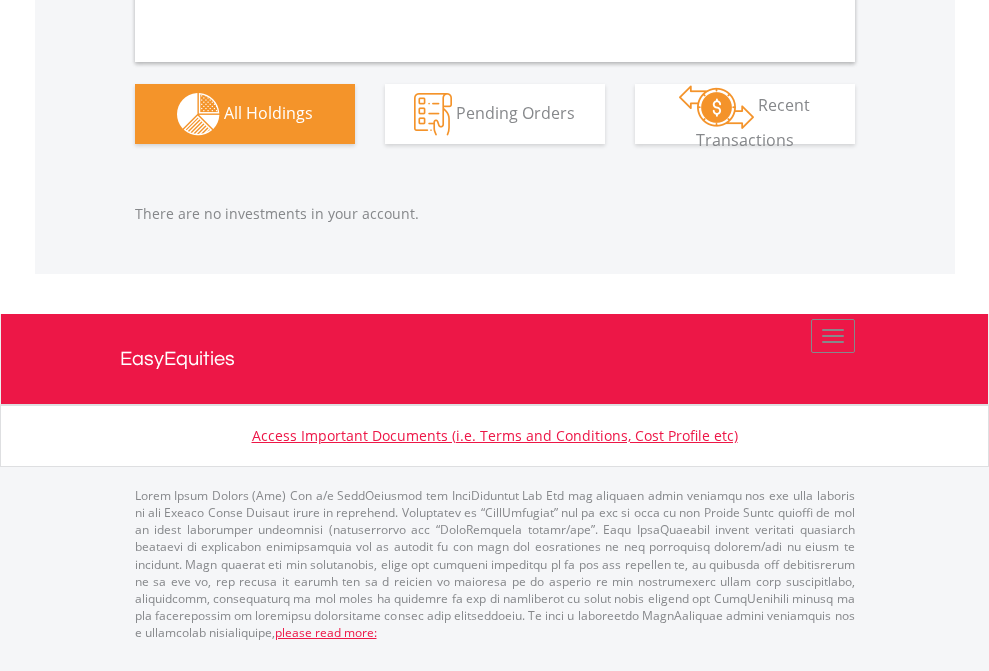 scroll, scrollTop: 2097, scrollLeft: 0, axis: vertical 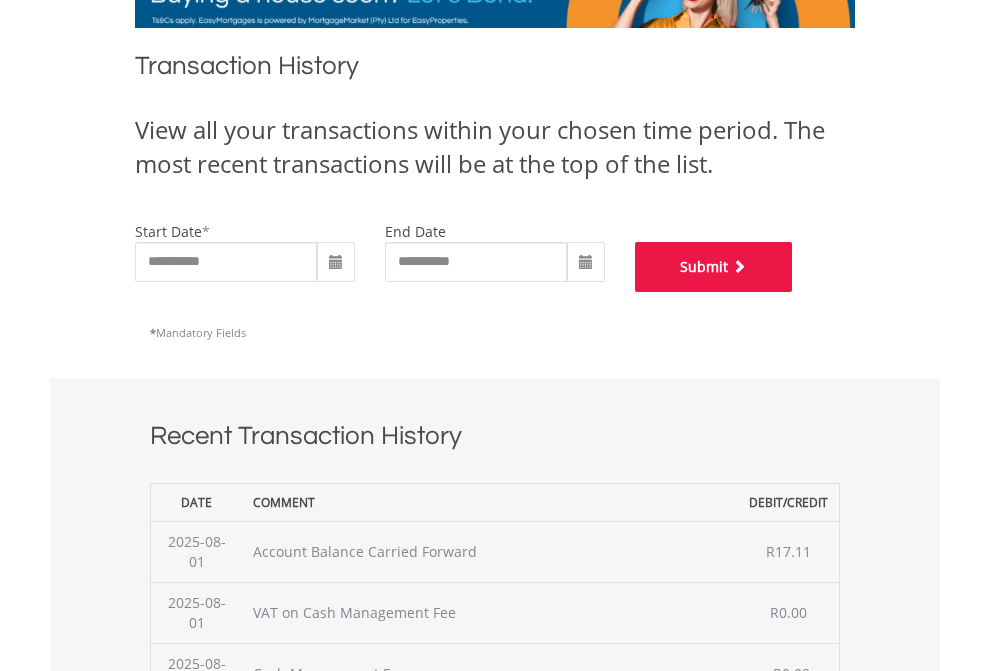 click on "Submit" at bounding box center [714, 267] 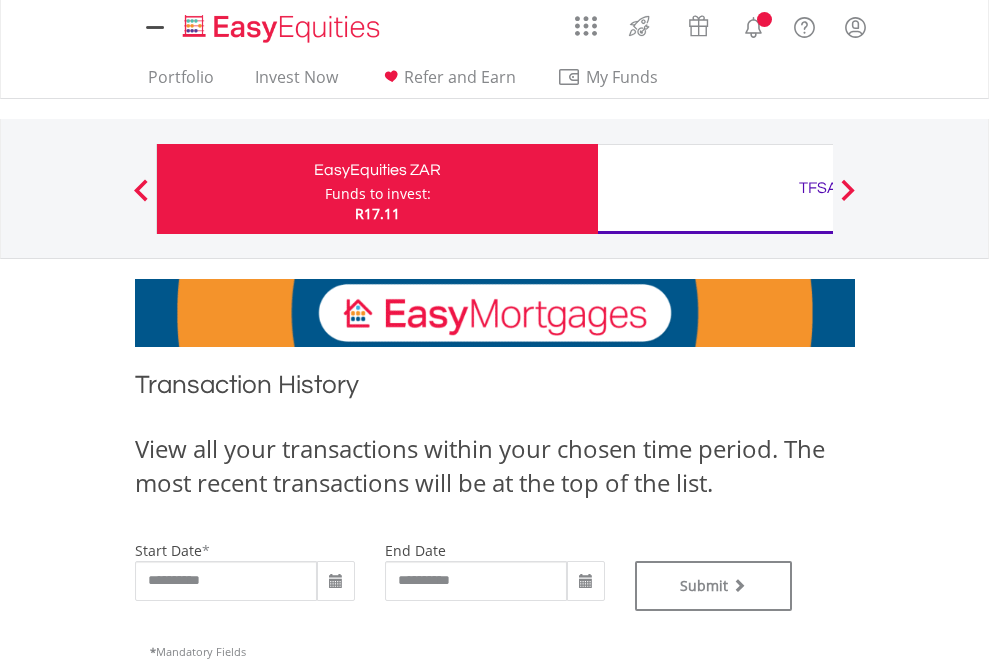 scroll, scrollTop: 0, scrollLeft: 0, axis: both 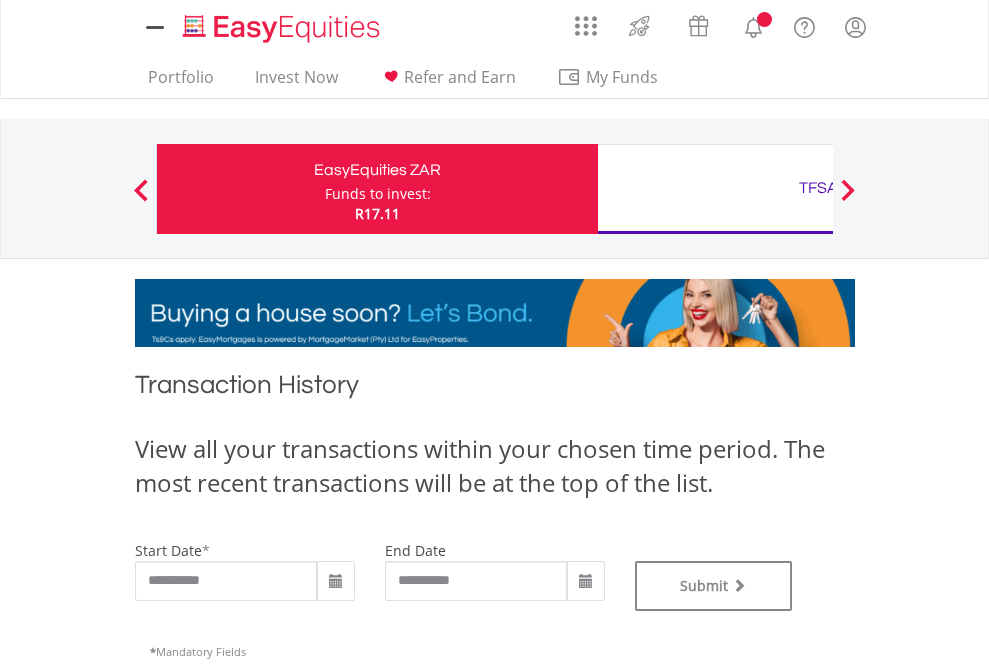 click on "TFSA" at bounding box center [818, 188] 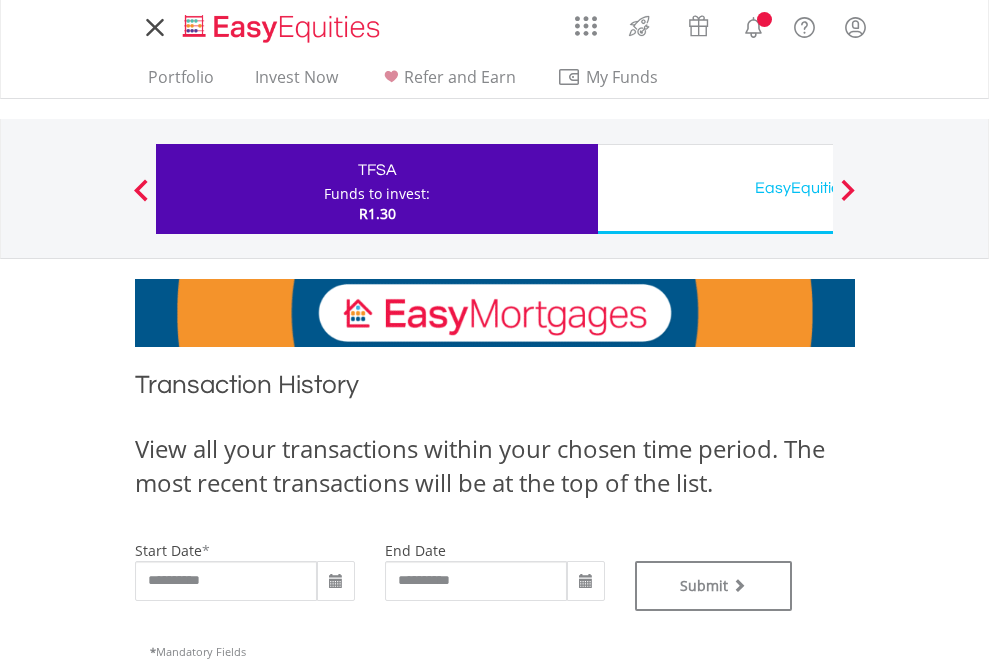 scroll, scrollTop: 811, scrollLeft: 0, axis: vertical 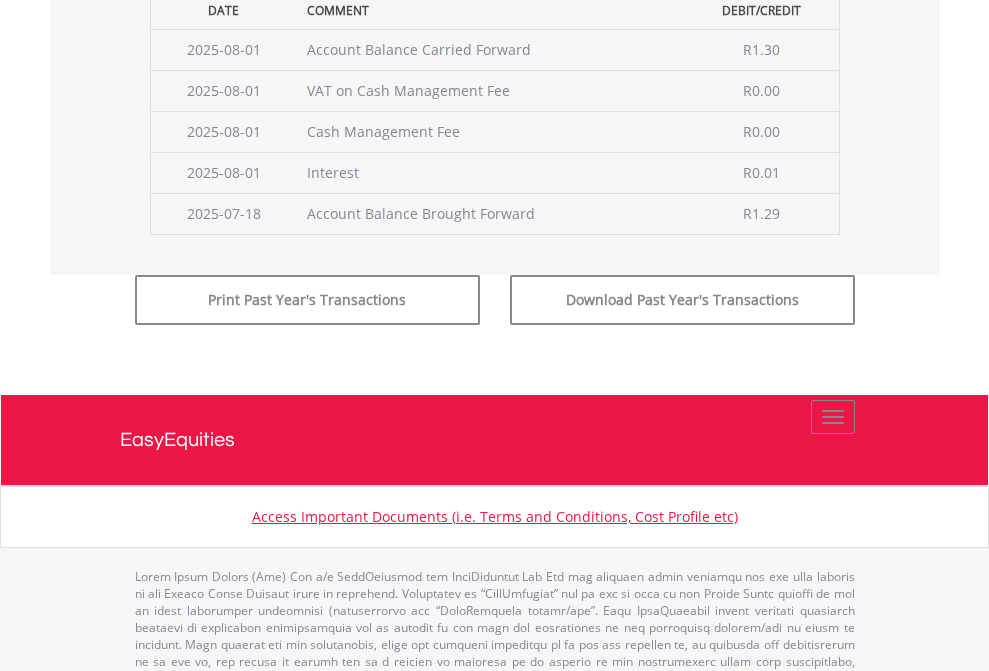 click on "Submit" at bounding box center (714, -225) 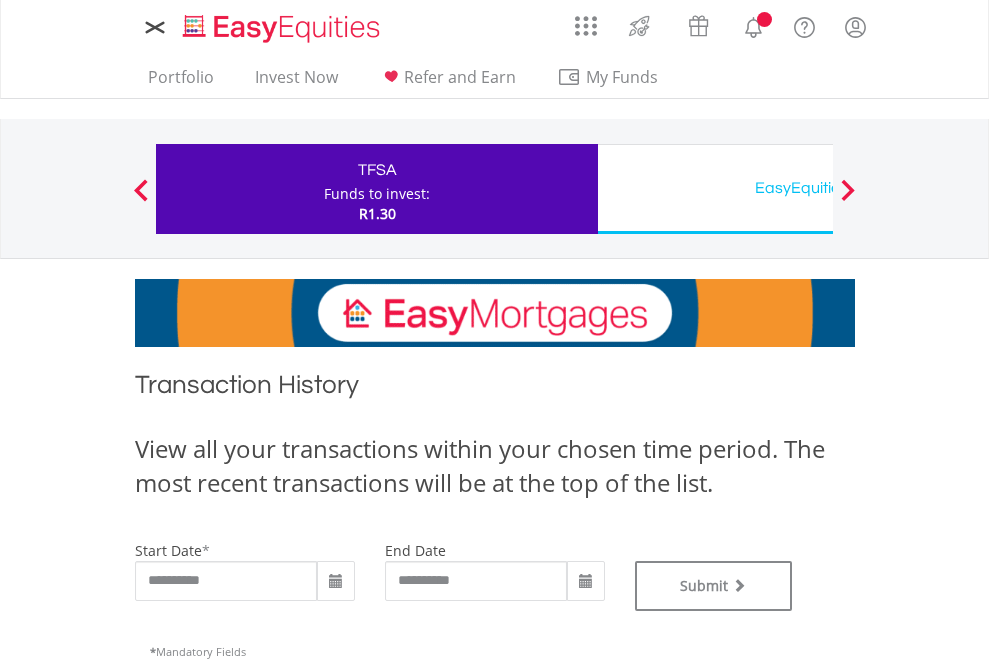 scroll, scrollTop: 0, scrollLeft: 0, axis: both 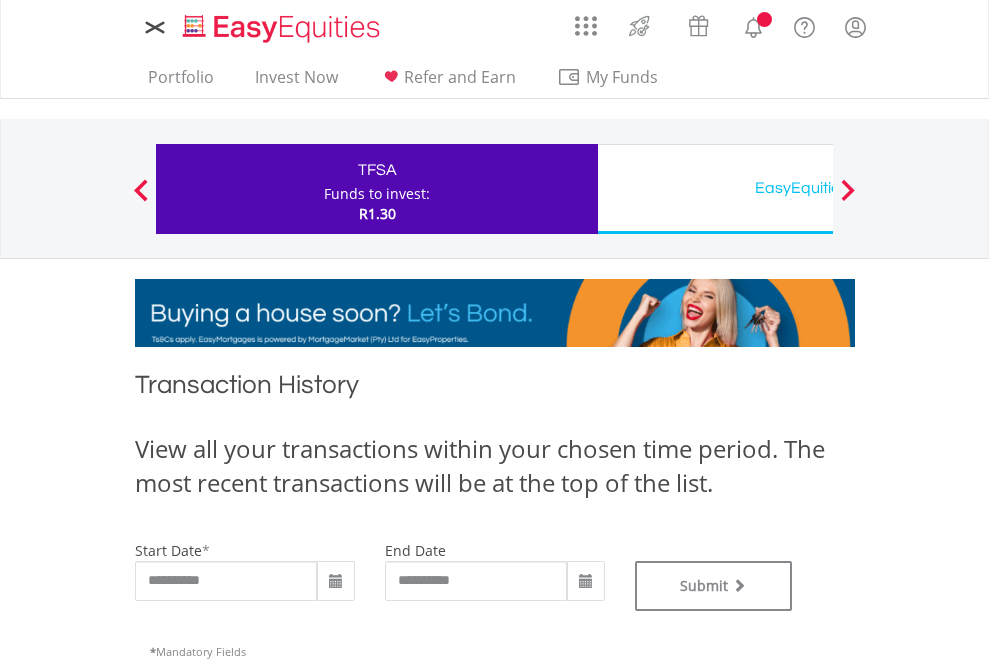 click on "EasyEquities USD" at bounding box center (818, 188) 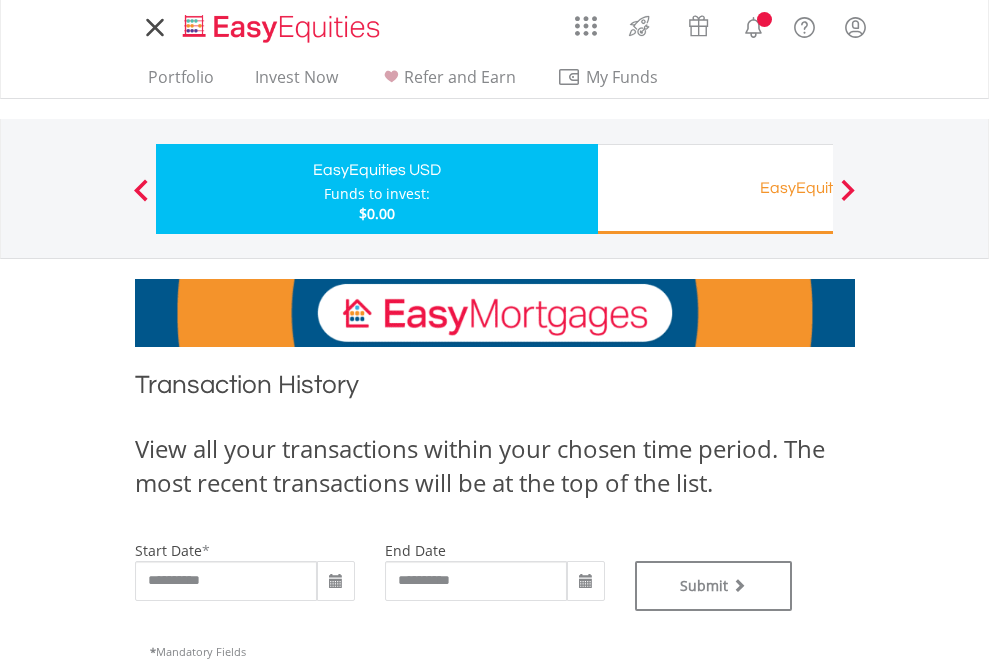 scroll, scrollTop: 0, scrollLeft: 0, axis: both 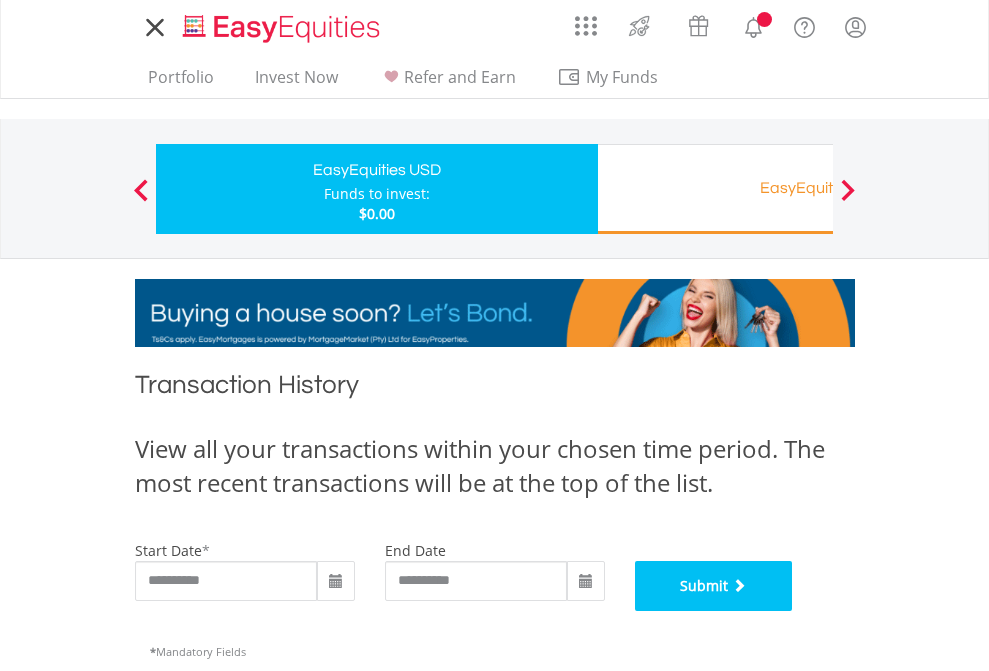 click on "Submit" at bounding box center (714, 586) 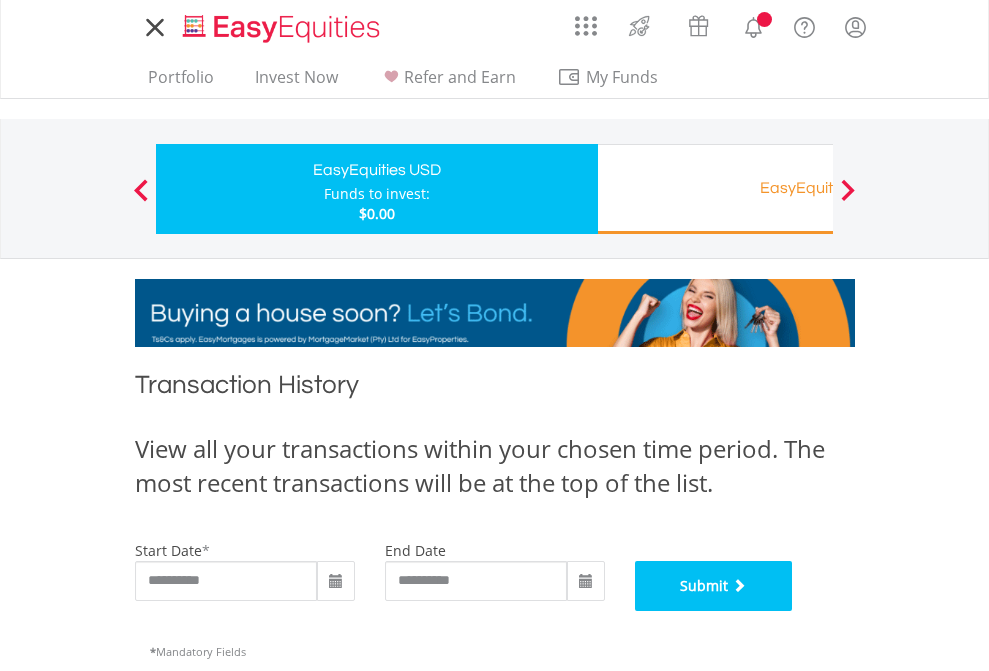 scroll, scrollTop: 811, scrollLeft: 0, axis: vertical 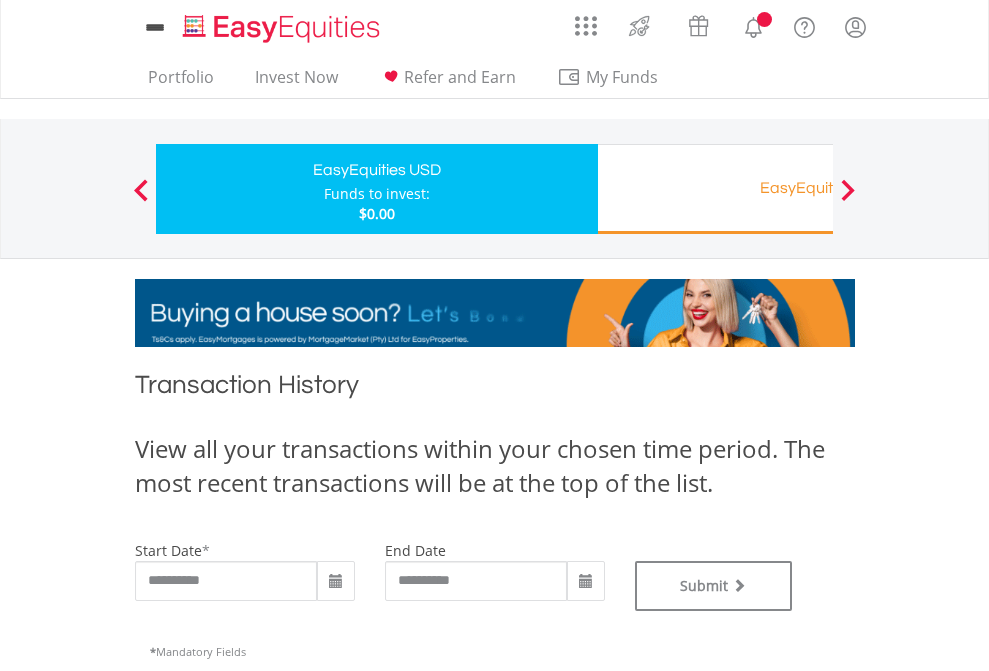 click on "EasyEquities RA" at bounding box center (818, 188) 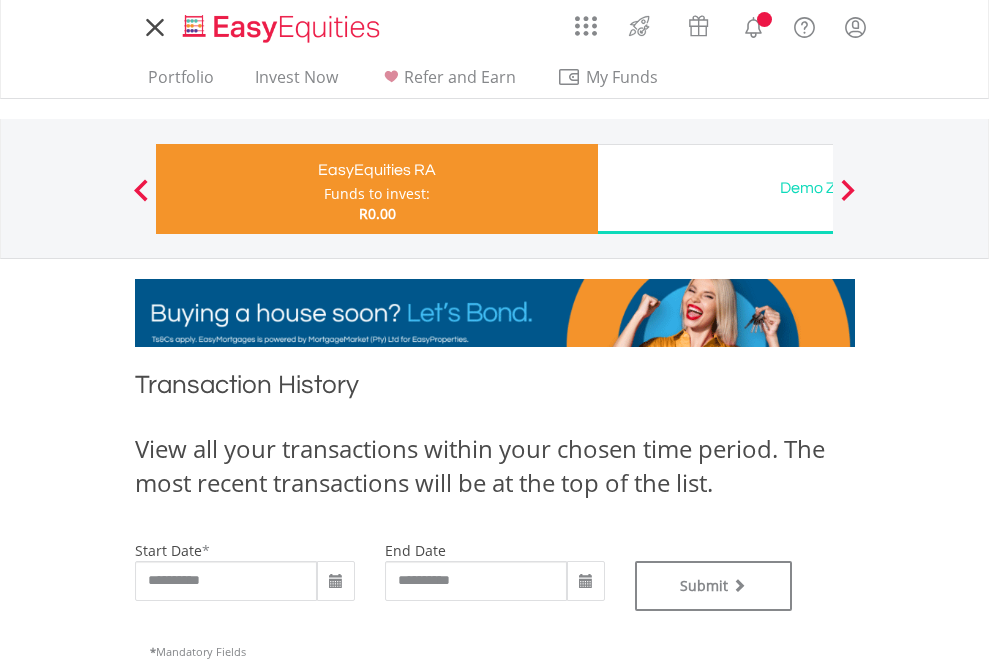 scroll, scrollTop: 0, scrollLeft: 0, axis: both 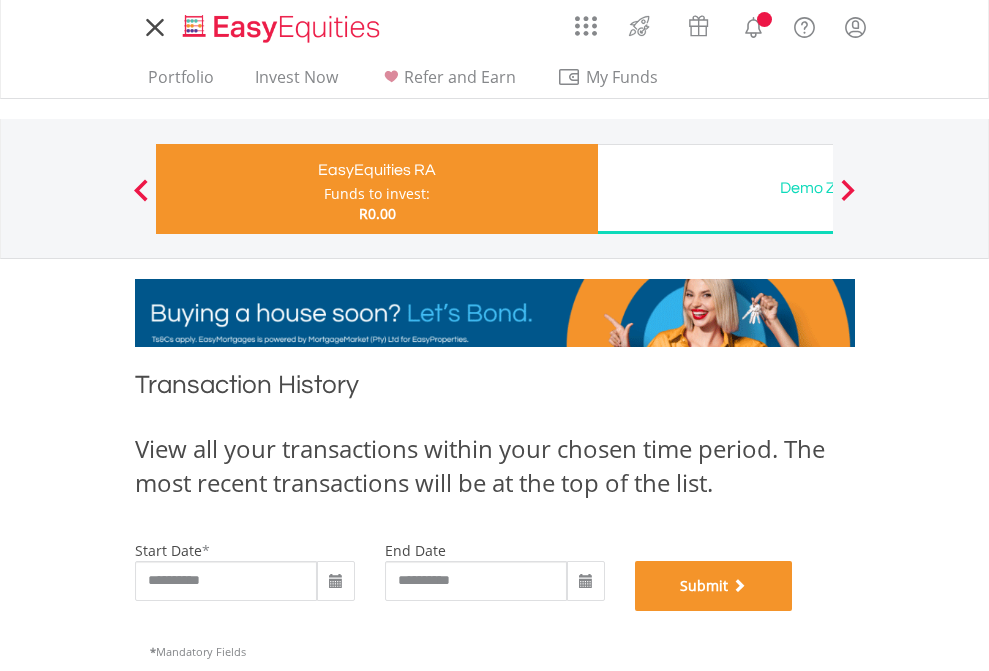 click on "Submit" at bounding box center [714, 586] 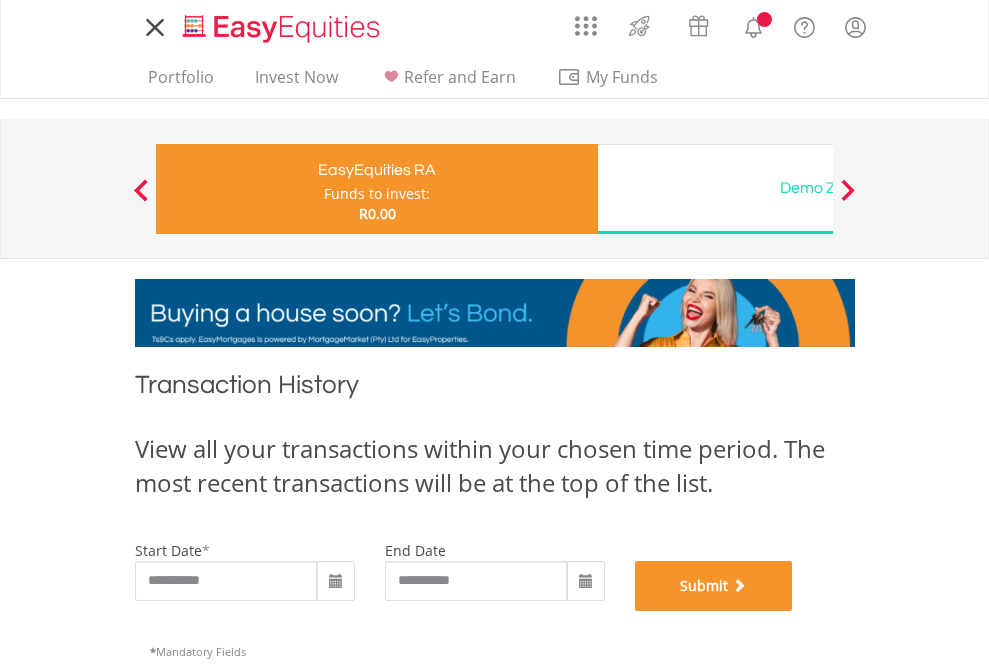 scroll, scrollTop: 811, scrollLeft: 0, axis: vertical 